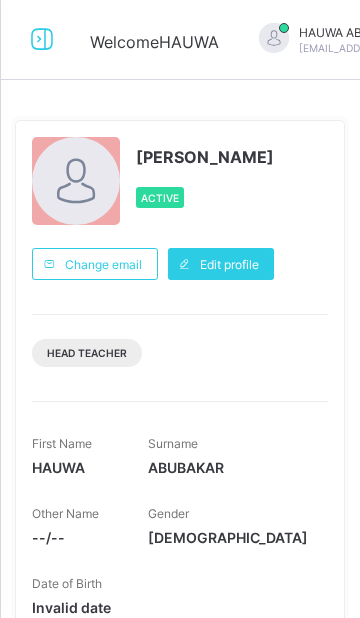 scroll, scrollTop: 0, scrollLeft: 0, axis: both 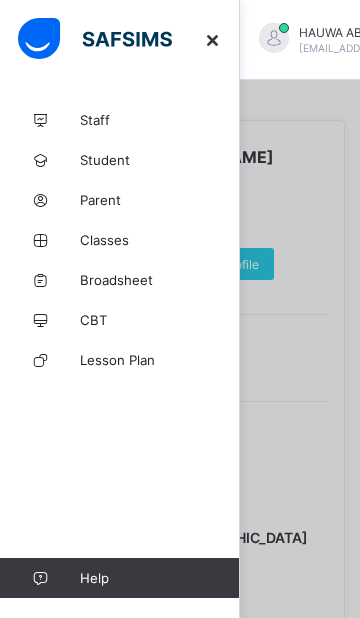 click on "Broadsheet" at bounding box center [120, 280] 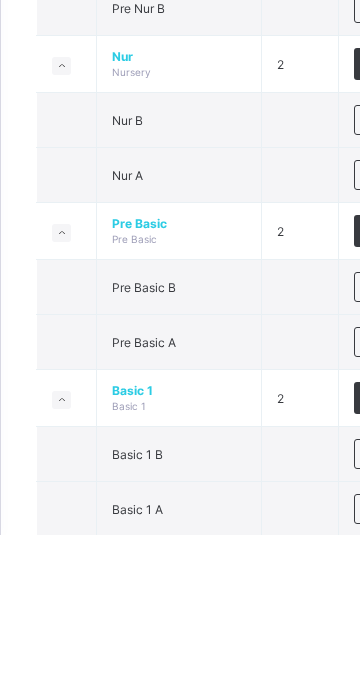 scroll, scrollTop: 263, scrollLeft: 0, axis: vertical 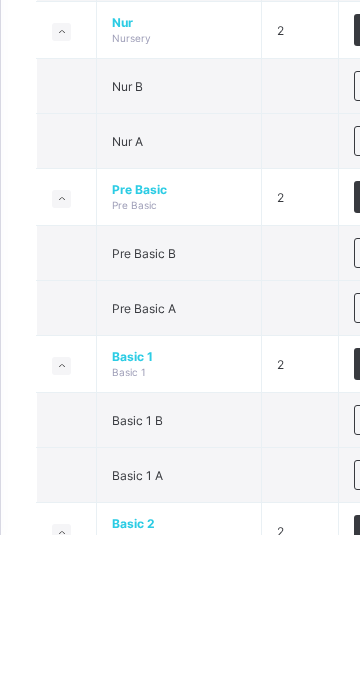 click on "View broadsheet" at bounding box center [401, 572] 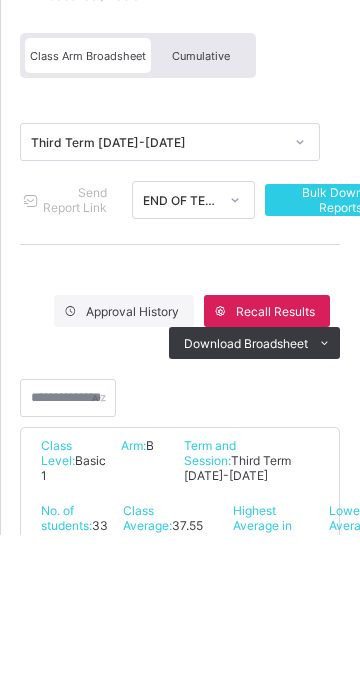 scroll, scrollTop: 263, scrollLeft: 0, axis: vertical 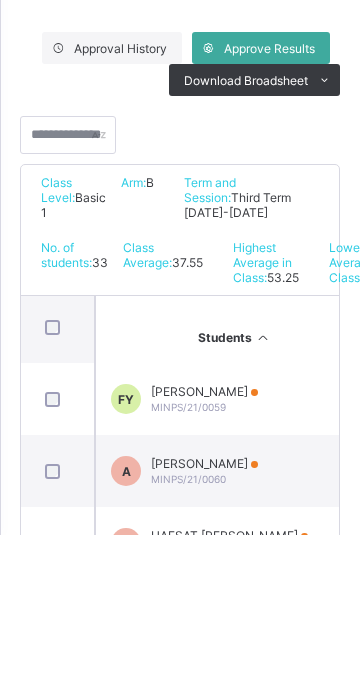 click on "MARYAM TIJJANI AHMAD" at bounding box center (204, 759) 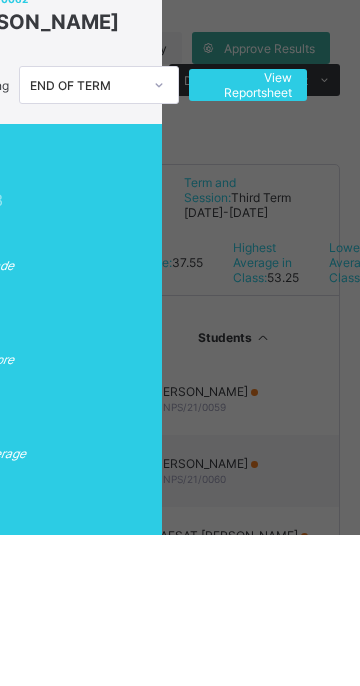 scroll, scrollTop: 0, scrollLeft: 145, axis: horizontal 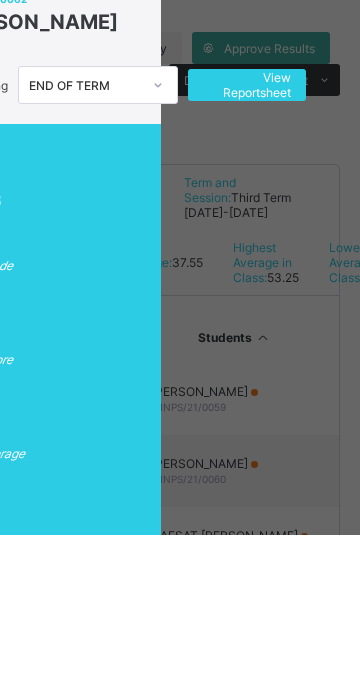 click on "View Reportsheet" at bounding box center [247, 237] 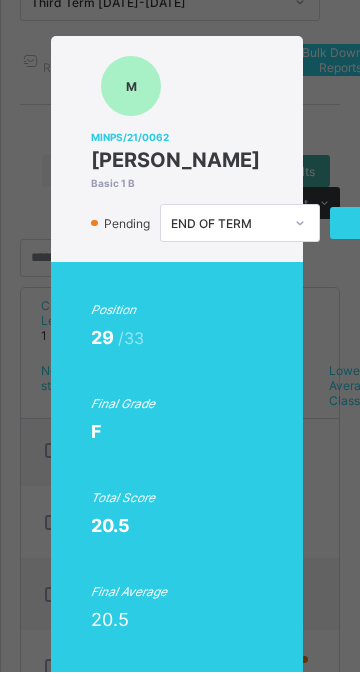 scroll, scrollTop: 0, scrollLeft: 7, axis: horizontal 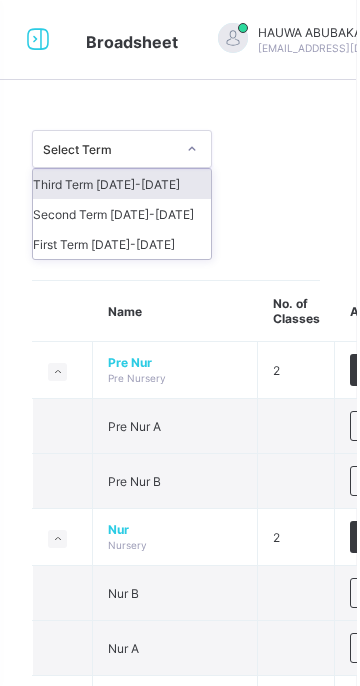click on "Second Term 2024-2025" at bounding box center [126, 214] 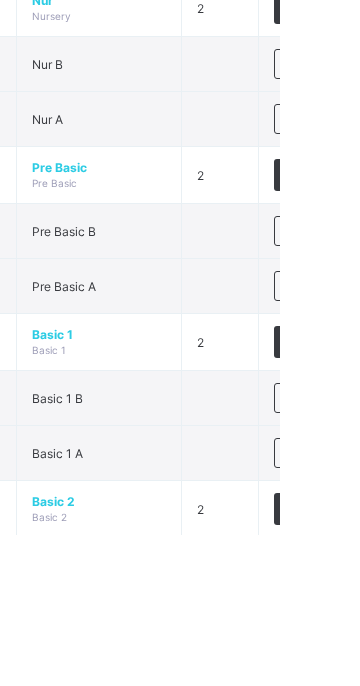scroll, scrollTop: 301, scrollLeft: 0, axis: vertical 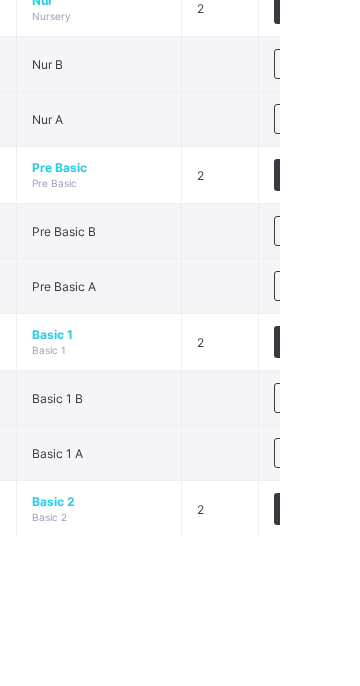 click on "View broadsheet" at bounding box center (401, 549) 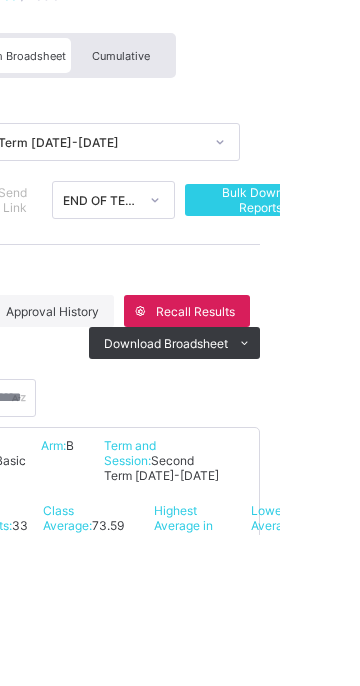 scroll, scrollTop: 300, scrollLeft: 0, axis: vertical 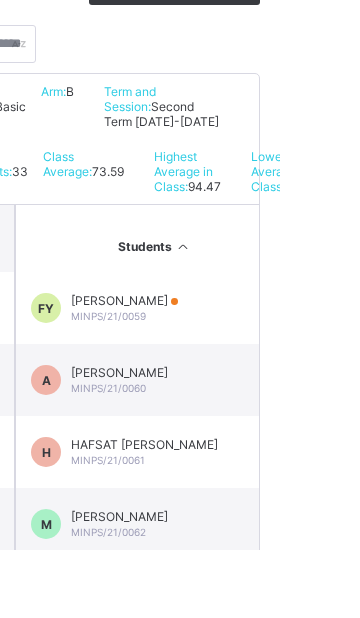 click on "MARYAM TIJJANI AHMAD    MINPS/21/0062" at bounding box center (199, 592) 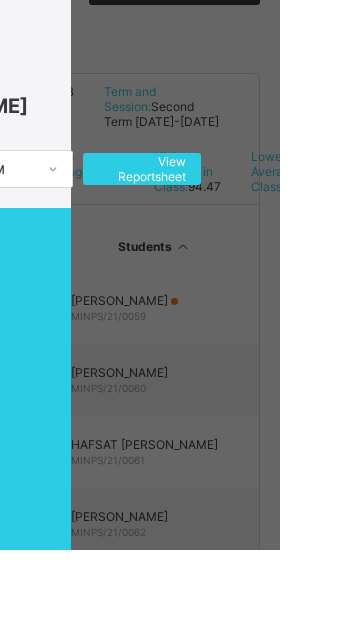 scroll, scrollTop: 0, scrollLeft: 158, axis: horizontal 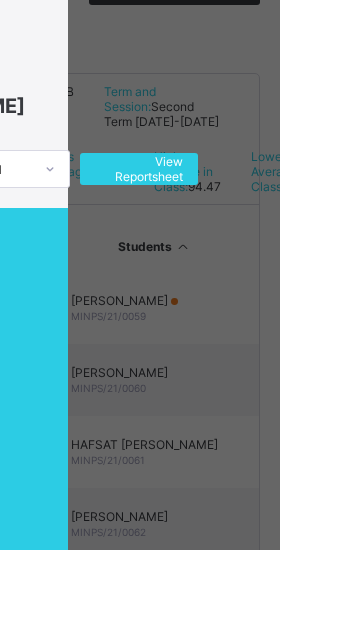 click on "View Reportsheet" at bounding box center (219, 237) 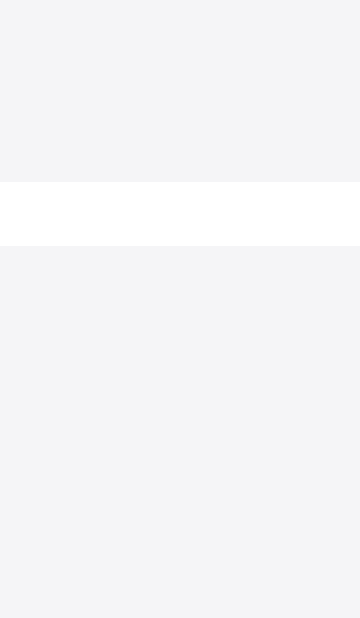 scroll, scrollTop: 0, scrollLeft: 0, axis: both 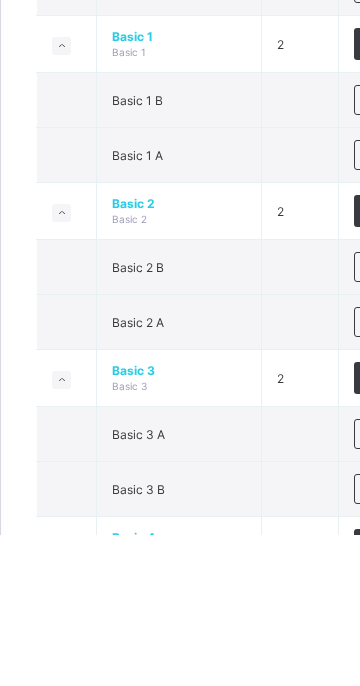 click on "View broadsheet" at bounding box center [401, 641] 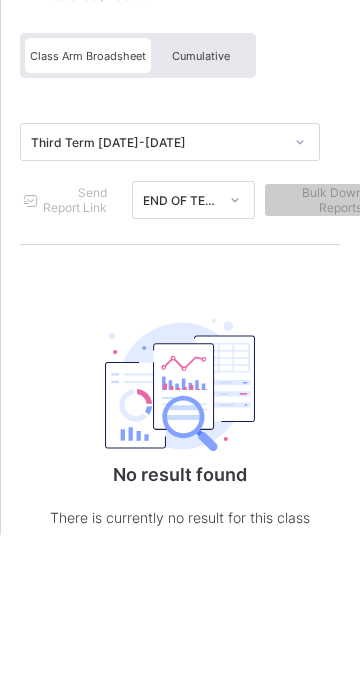 click on "No result found There is currently no result for this class" at bounding box center [180, 573] 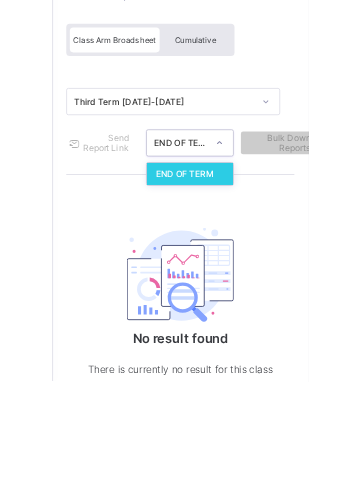 scroll, scrollTop: 43, scrollLeft: 0, axis: vertical 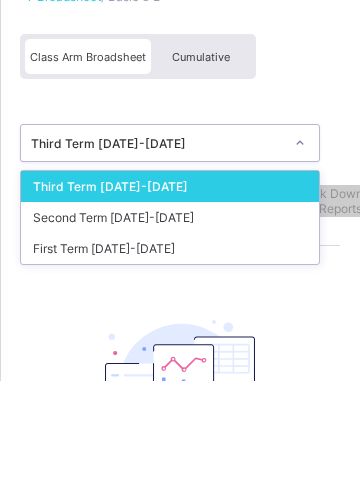 click on "Second Term 2024-2025" at bounding box center [170, 325] 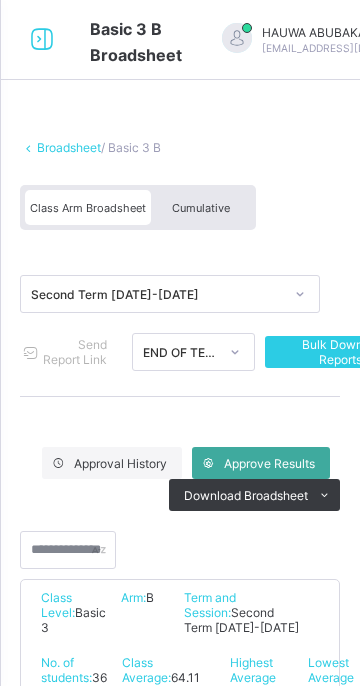scroll, scrollTop: 438, scrollLeft: 0, axis: vertical 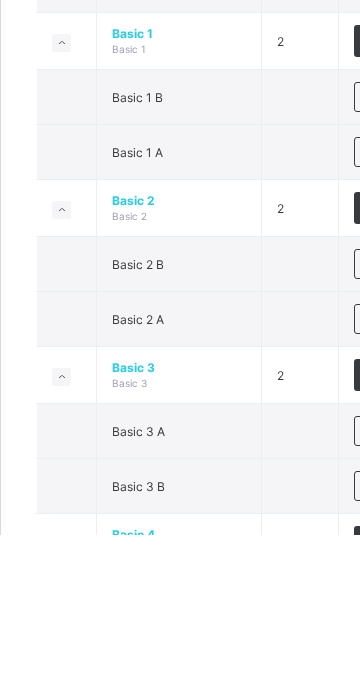 click on "View broadsheet" at bounding box center (401, 583) 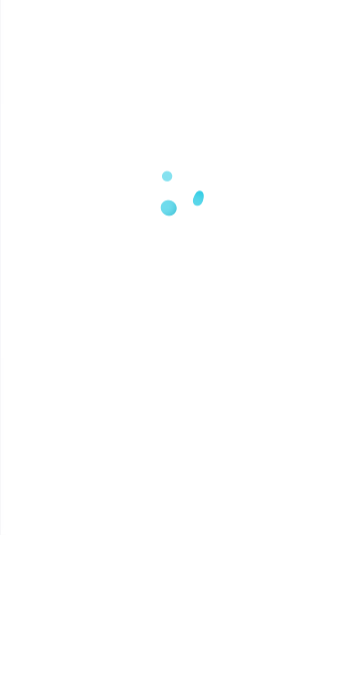 scroll, scrollTop: 0, scrollLeft: 0, axis: both 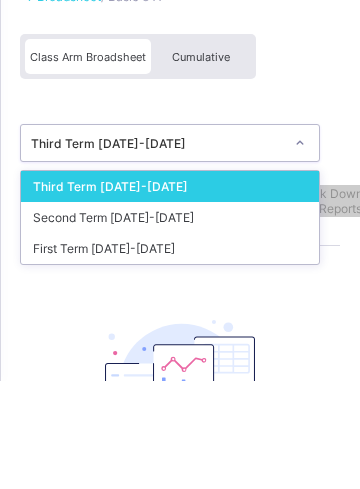 click on "Second Term 2024-2025" at bounding box center [170, 325] 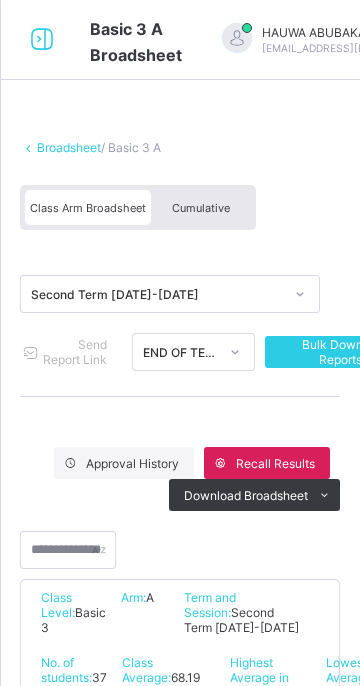 scroll, scrollTop: 438, scrollLeft: 0, axis: vertical 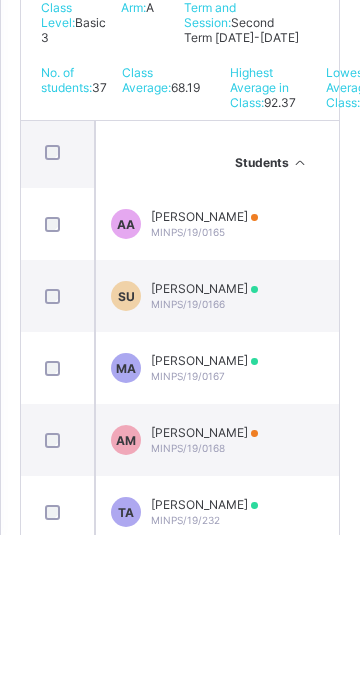 click on "THUWAIBA  ABDULLAHI" at bounding box center (204, 656) 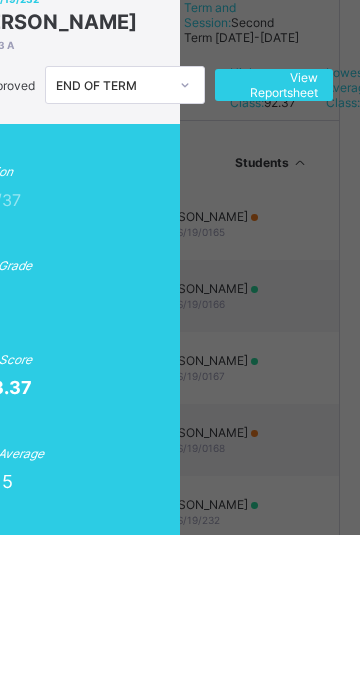 scroll, scrollTop: 0, scrollLeft: 142, axis: horizontal 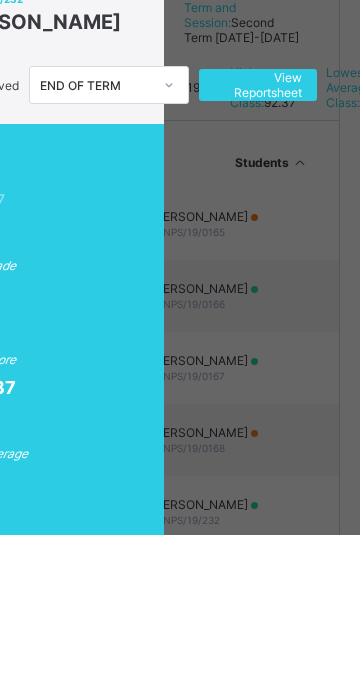 click on "View Reportsheet" at bounding box center (258, 237) 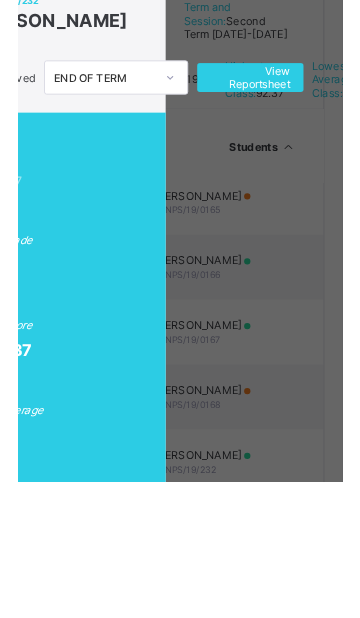 scroll, scrollTop: 453, scrollLeft: 0, axis: vertical 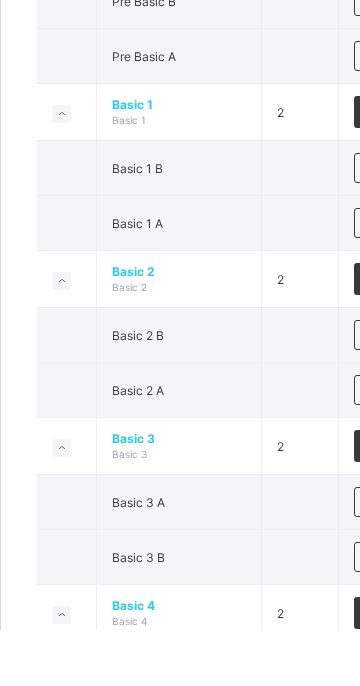 click on "View broadsheet" at bounding box center [401, 446] 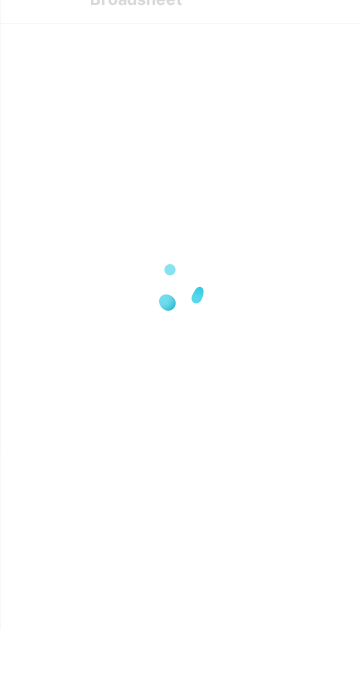 scroll, scrollTop: 0, scrollLeft: 0, axis: both 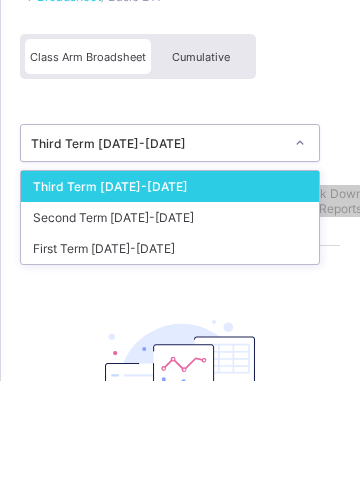click on "Second Term 2024-2025" at bounding box center (170, 325) 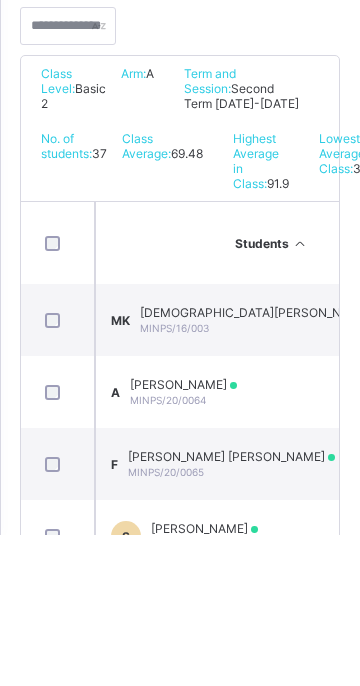 scroll, scrollTop: 419, scrollLeft: 0, axis: vertical 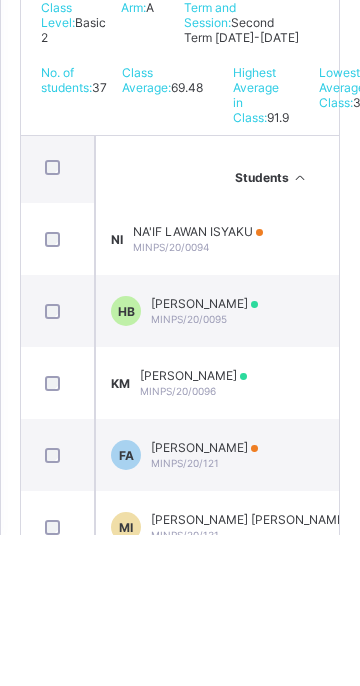 click on "FATIMA-ZAHRA ABDULRASHEED ABUBAKAR" at bounding box center [239, 743] 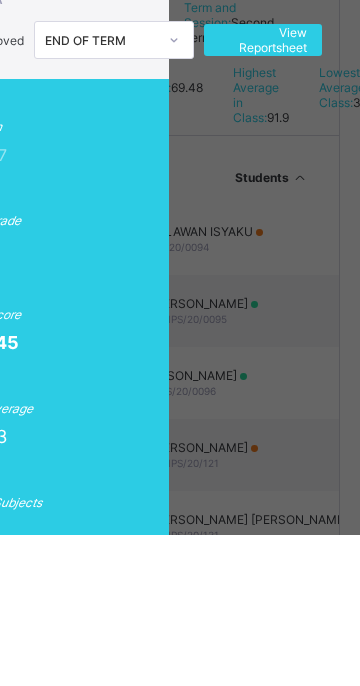 scroll, scrollTop: 0, scrollLeft: 137, axis: horizontal 